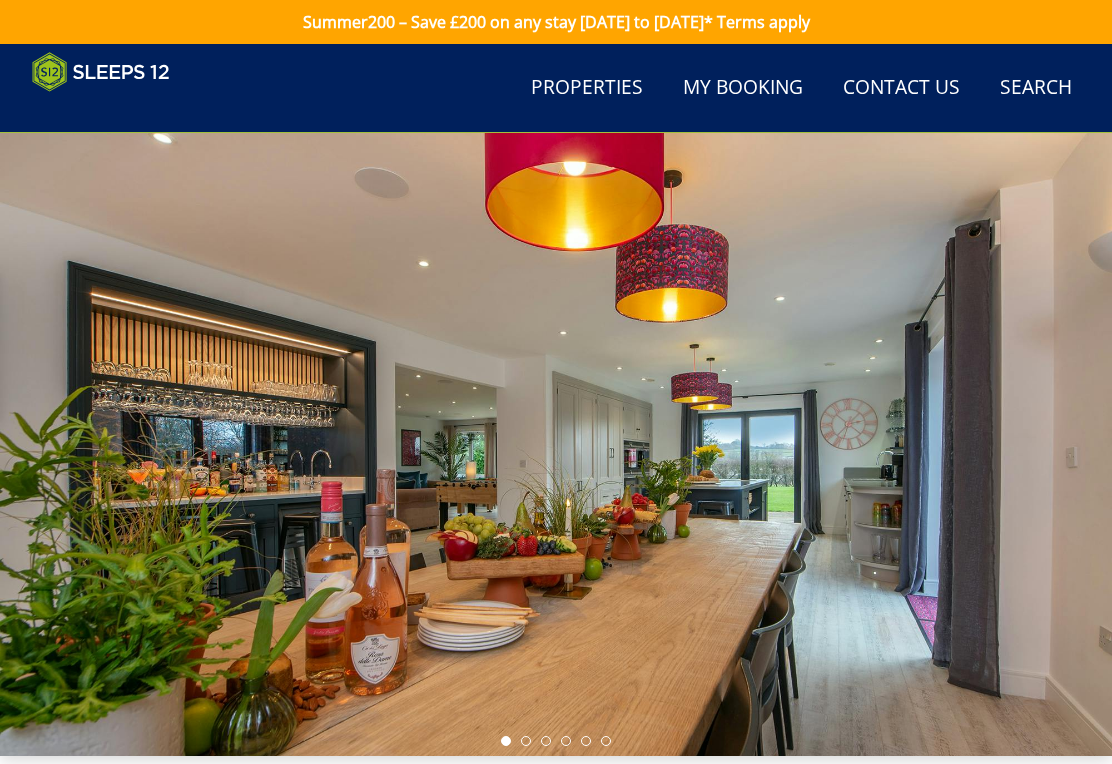 scroll, scrollTop: 788, scrollLeft: 0, axis: vertical 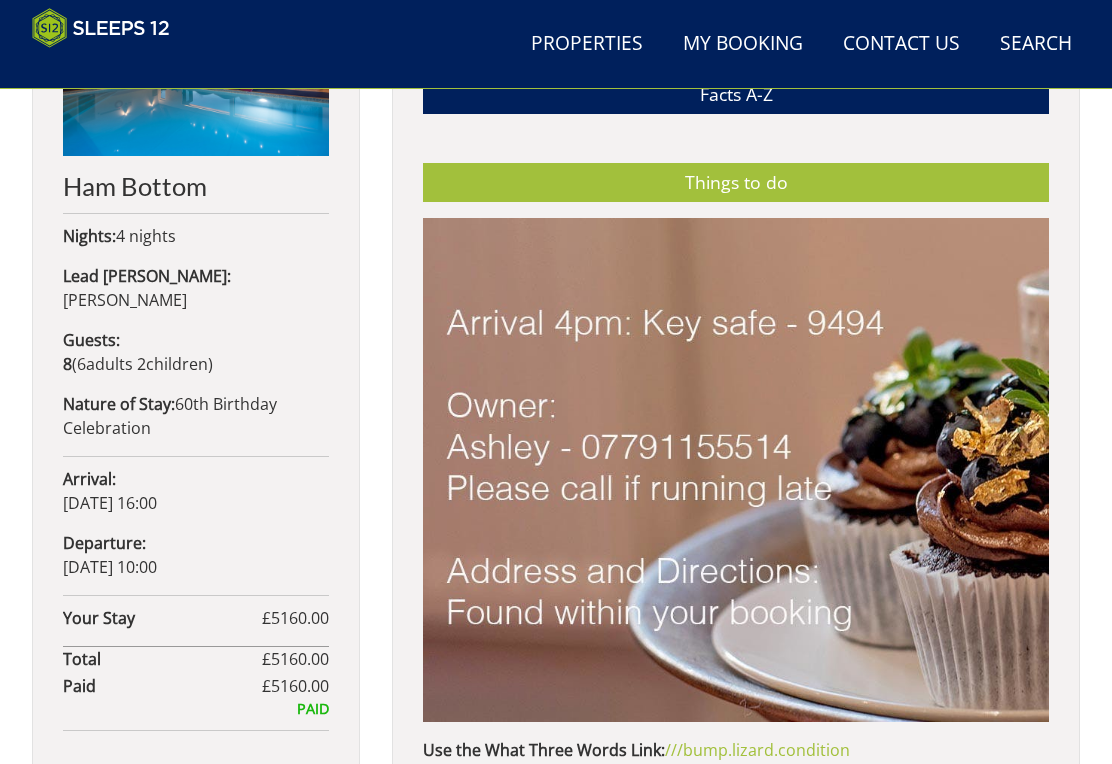 click on "My Booking" at bounding box center (743, 44) 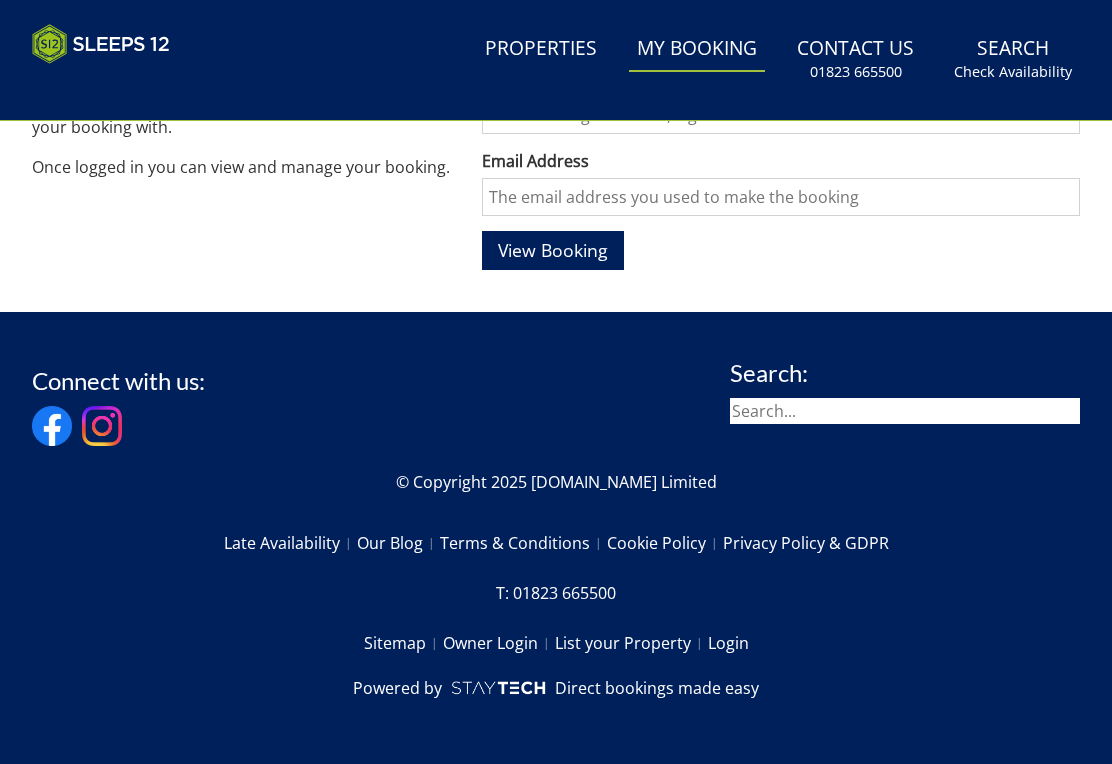 scroll, scrollTop: 0, scrollLeft: 0, axis: both 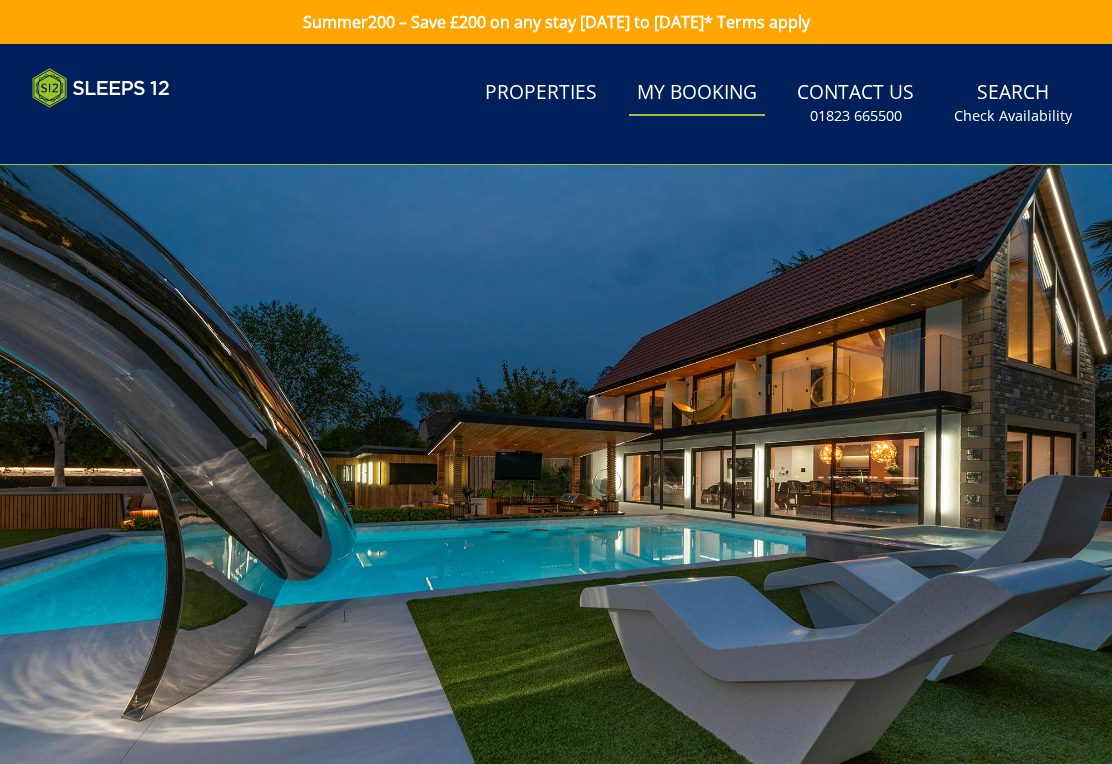 click on "Summer200 – Save £200 on any stay [DATE] to [DATE]* Terms apply" at bounding box center [556, 22] 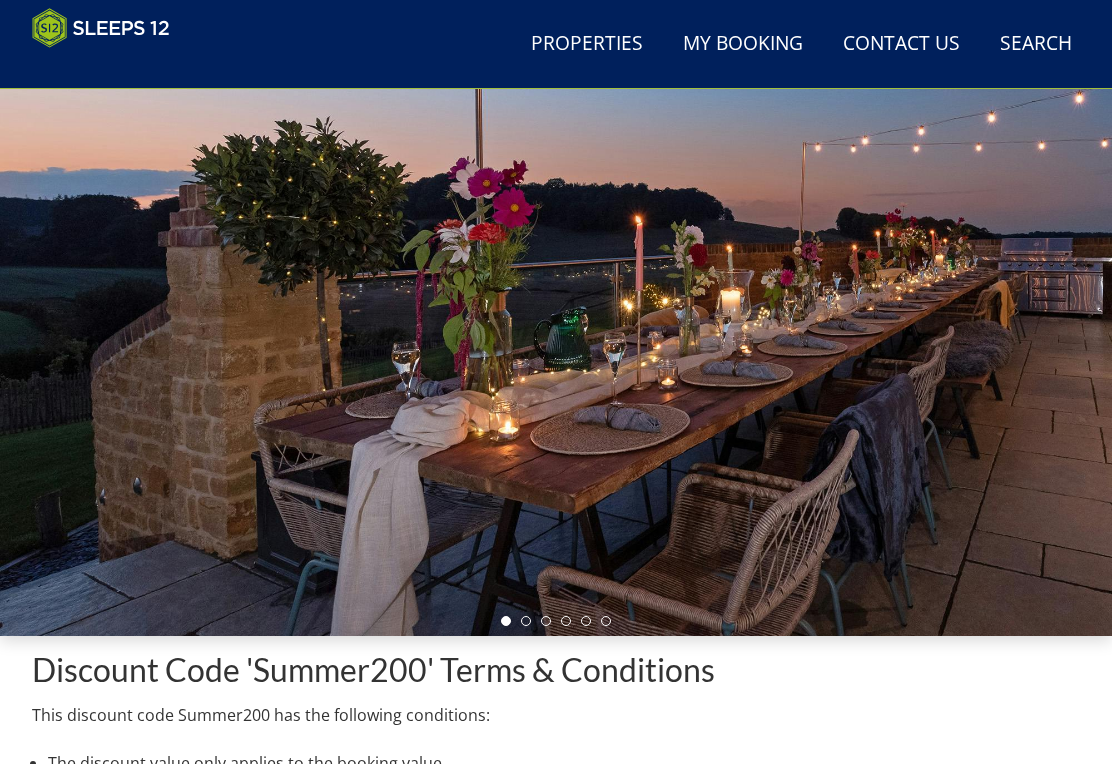 scroll, scrollTop: 0, scrollLeft: 0, axis: both 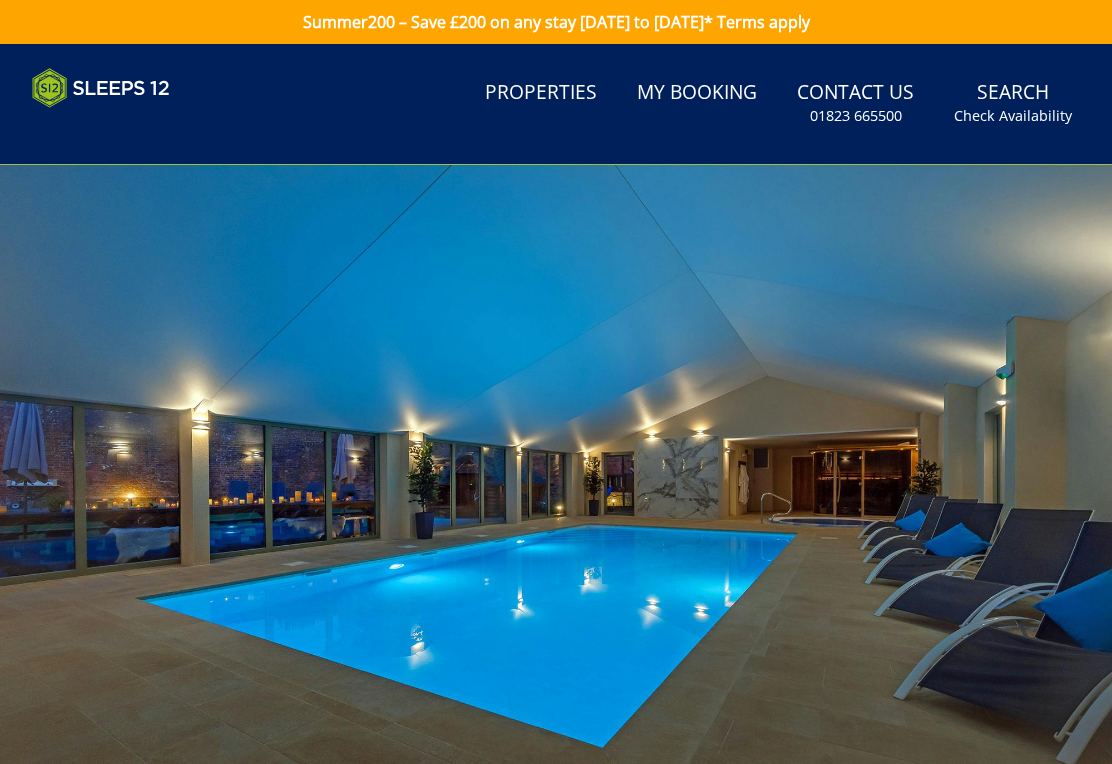 click on "My Booking" at bounding box center (697, 93) 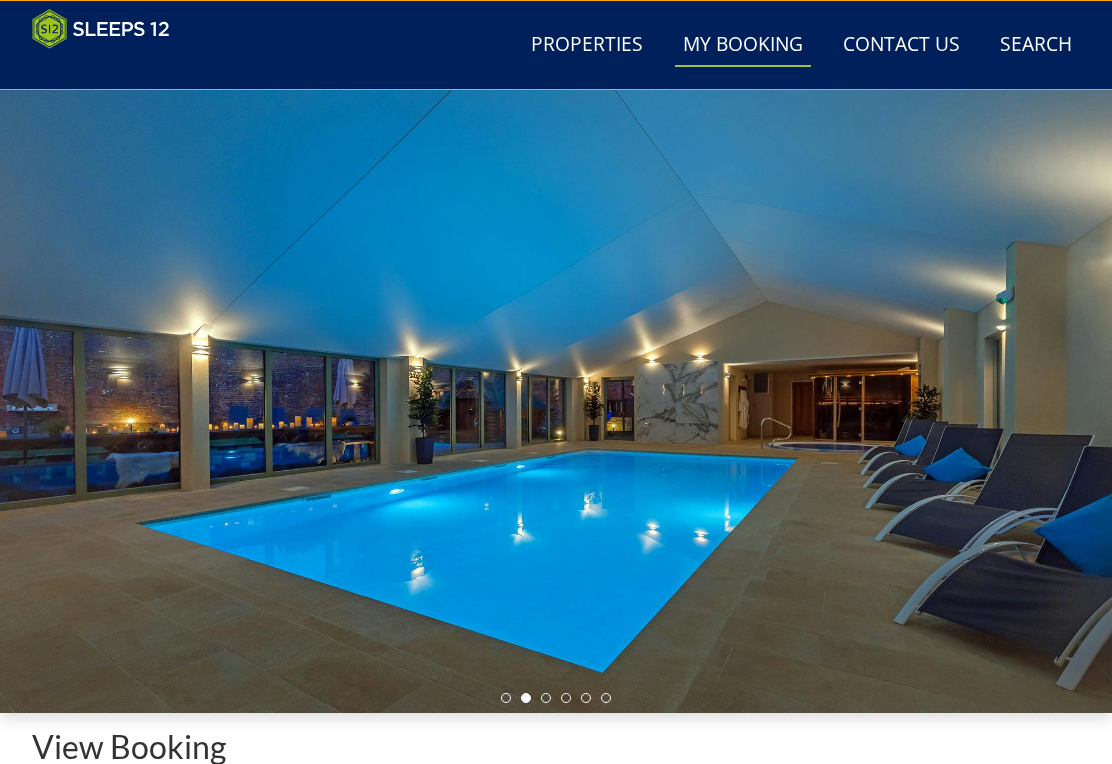 scroll, scrollTop: 0, scrollLeft: 0, axis: both 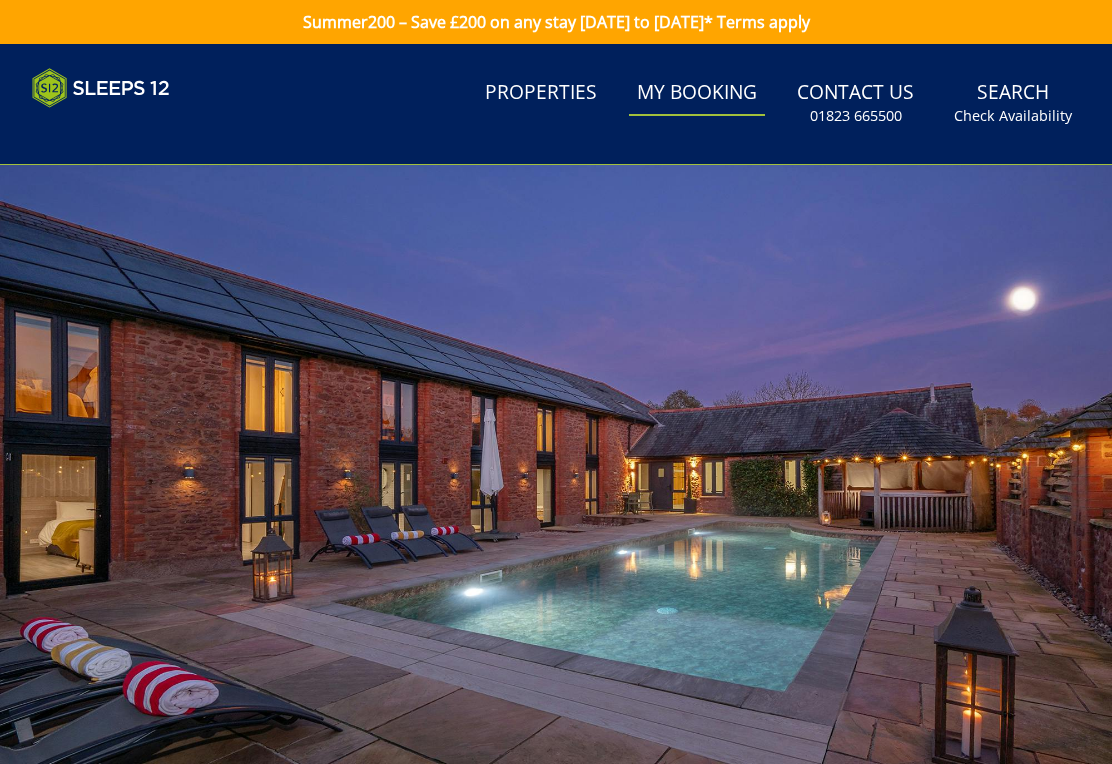 click at bounding box center [101, 88] 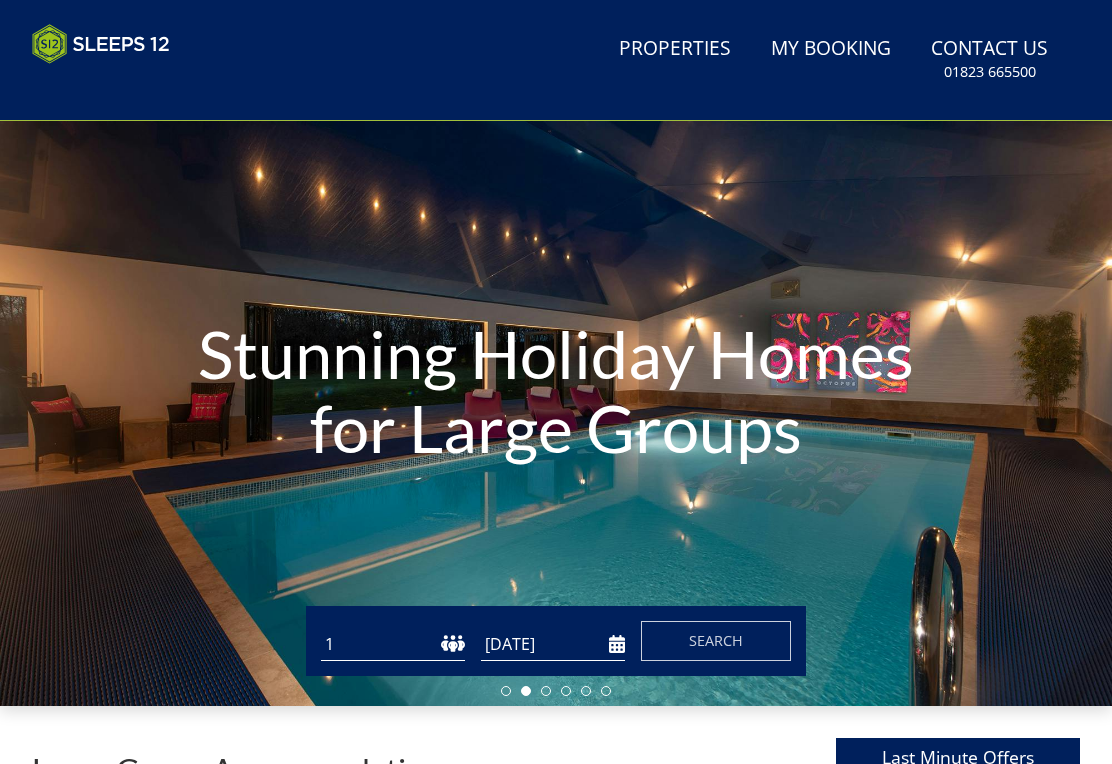 scroll, scrollTop: 0, scrollLeft: 0, axis: both 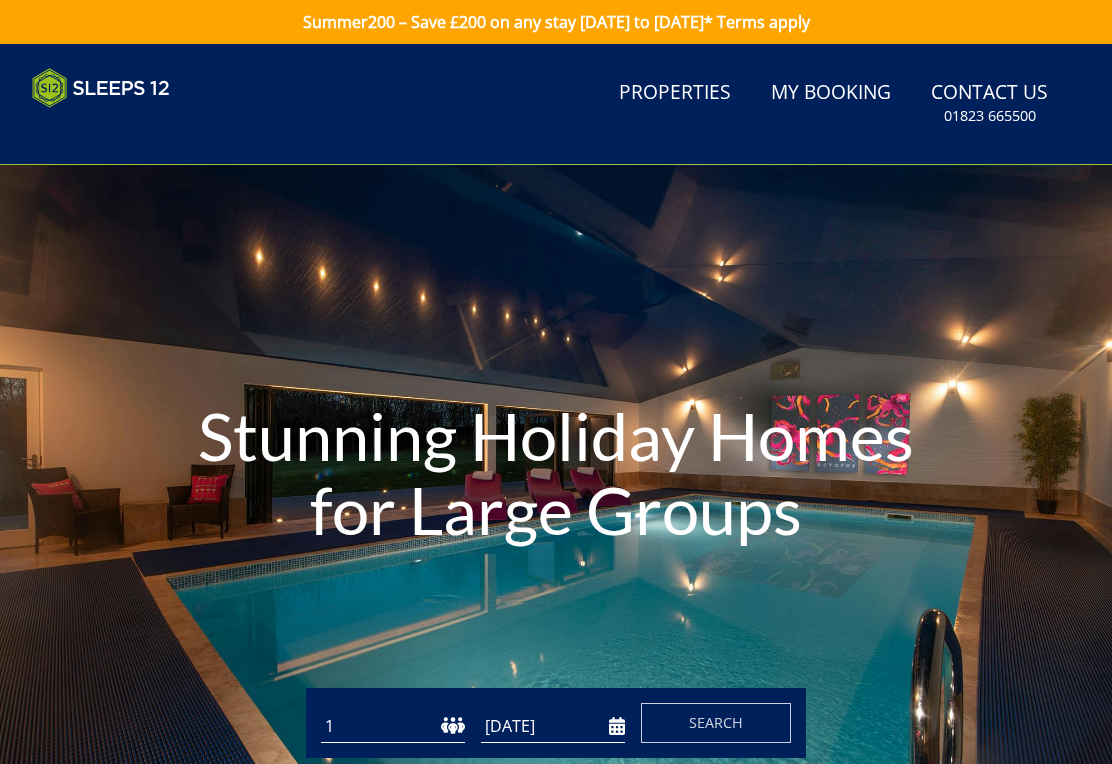 click on "My Booking" at bounding box center [831, 93] 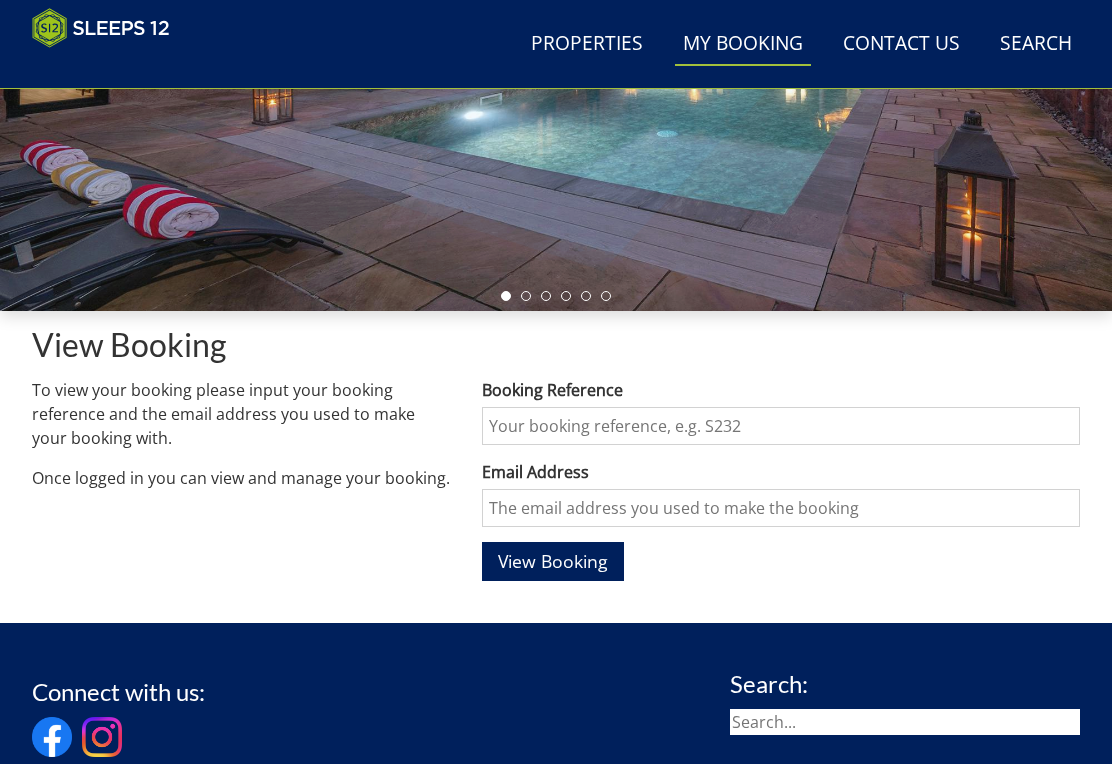 scroll, scrollTop: 445, scrollLeft: 0, axis: vertical 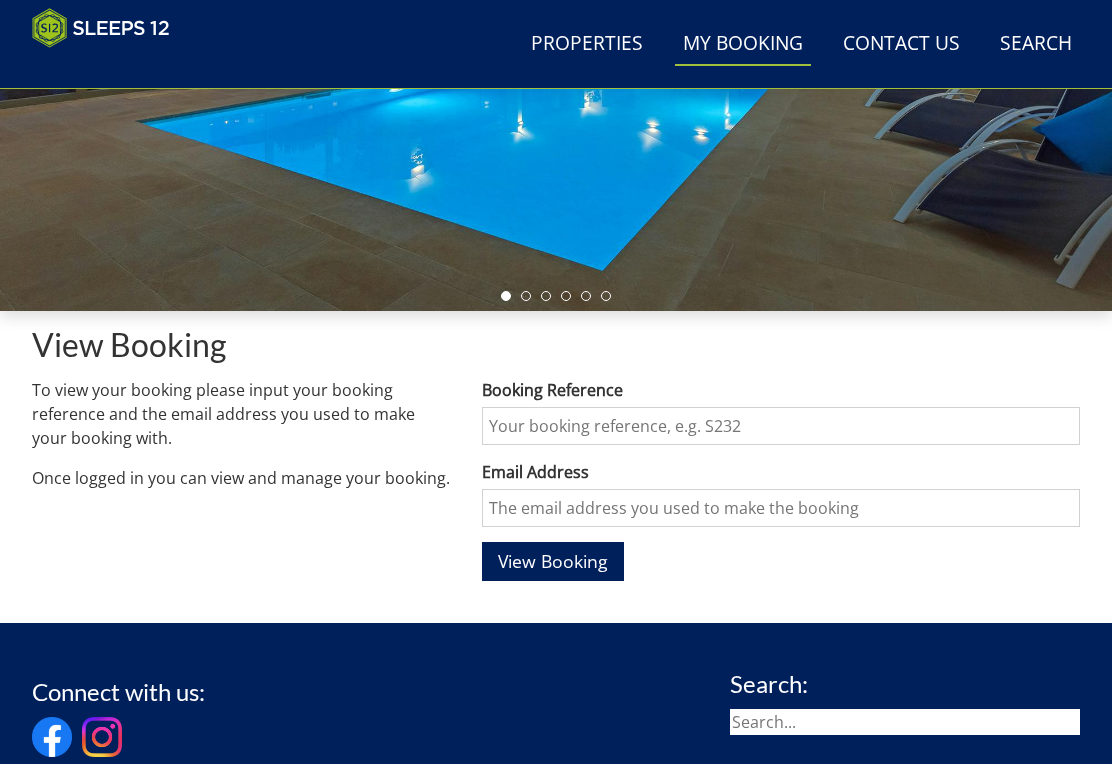 click on "Booking Reference" at bounding box center (781, 426) 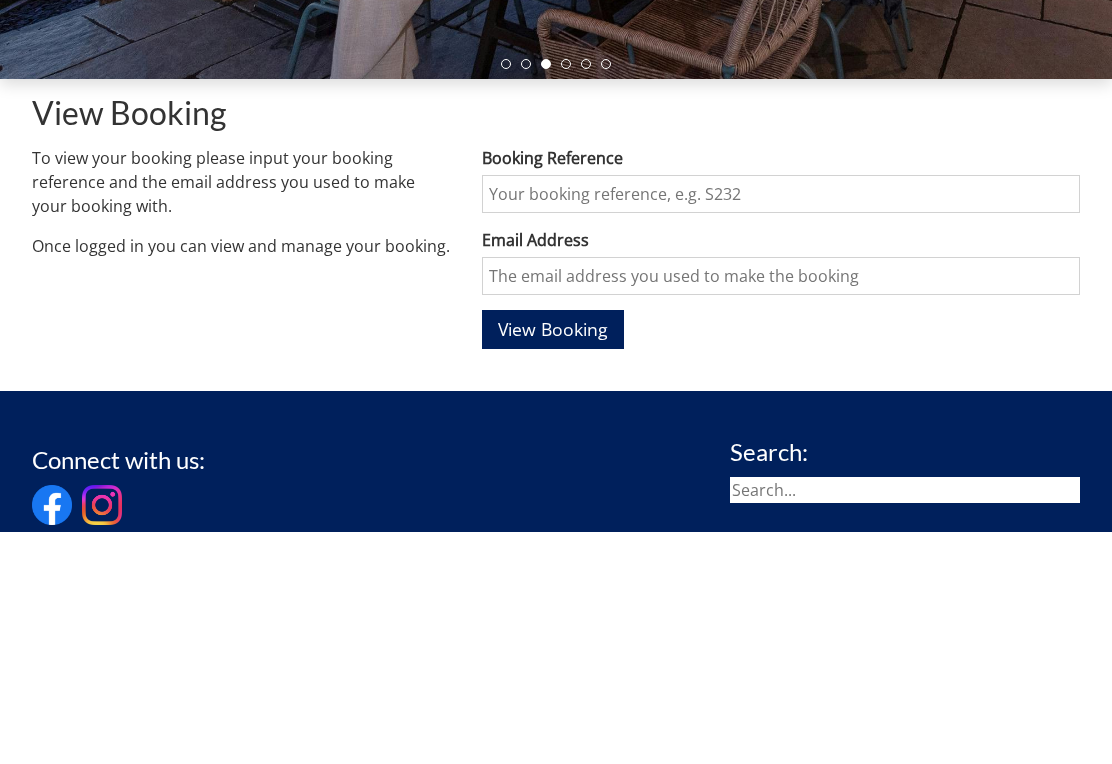 scroll, scrollTop: 677, scrollLeft: 0, axis: vertical 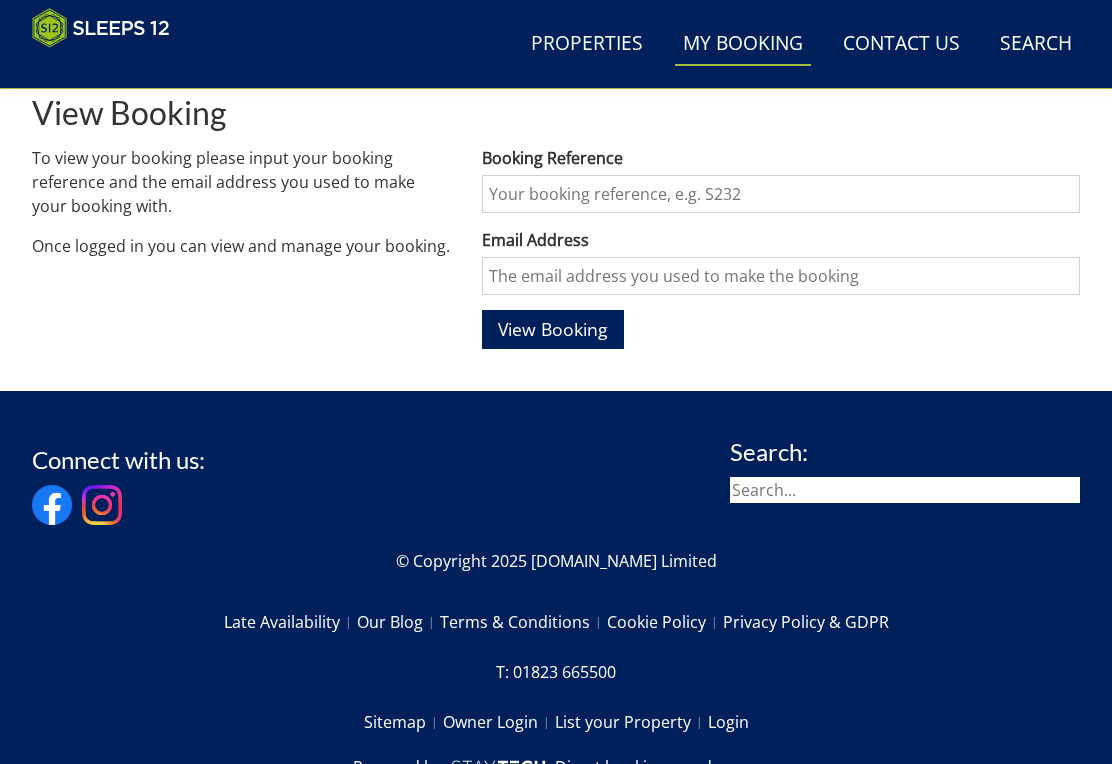 click on "Booking Reference" at bounding box center [781, 194] 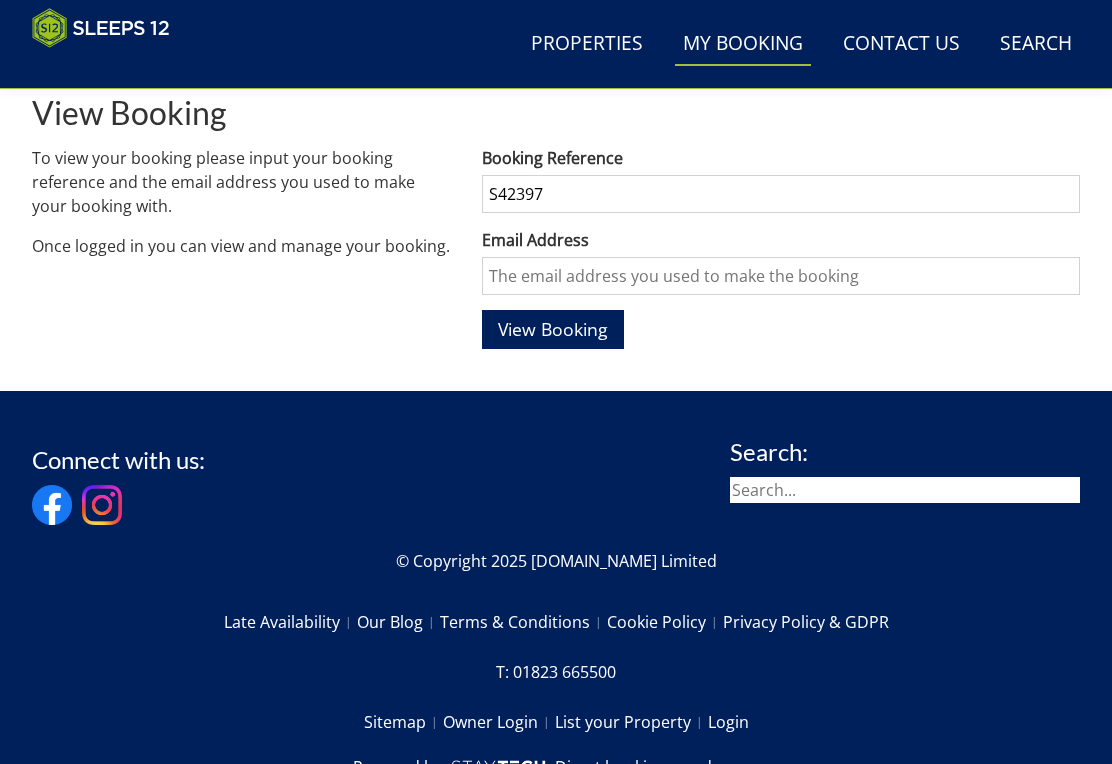 type on "S42397" 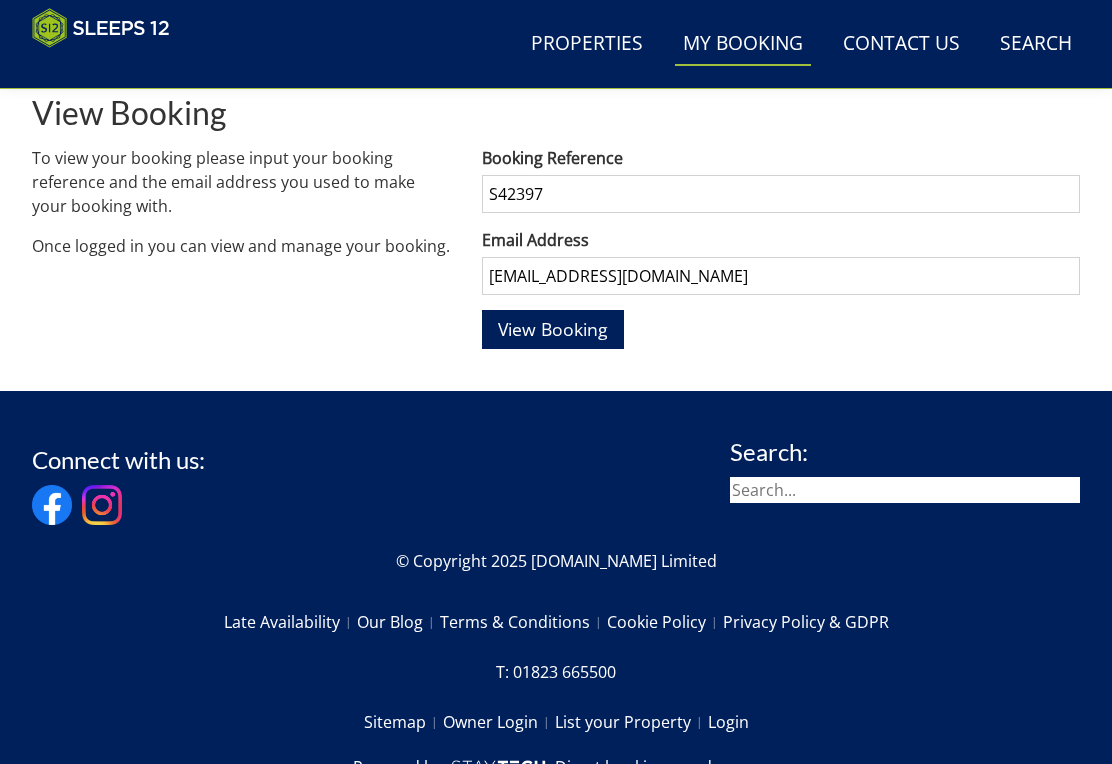 type on "[EMAIL_ADDRESS][DOMAIN_NAME]" 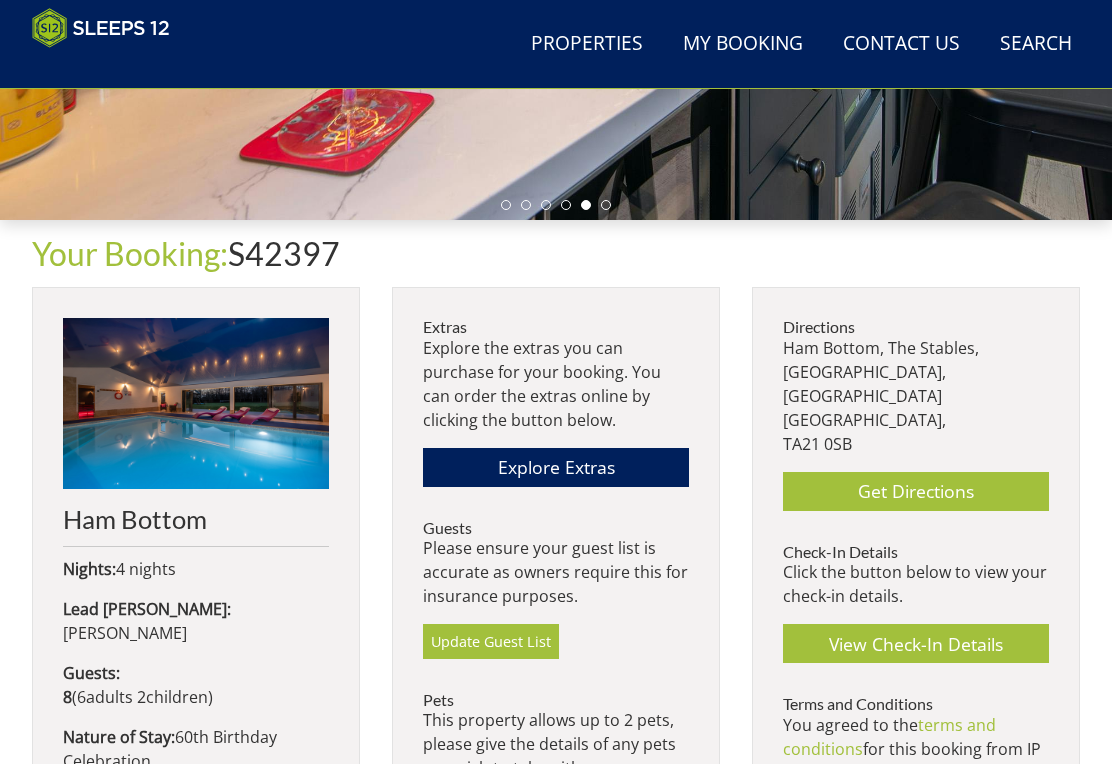scroll, scrollTop: 536, scrollLeft: 0, axis: vertical 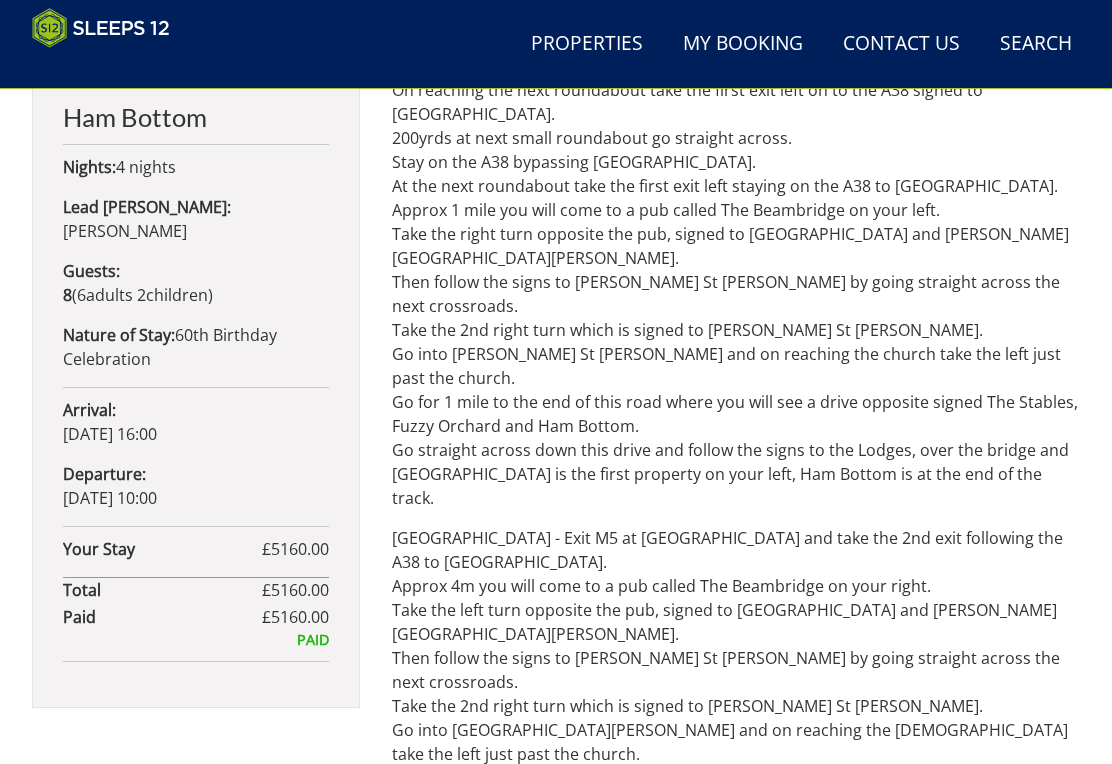 click on "Ham Bottom
Nights:  4 nights
Lead [PERSON_NAME]:   [PERSON_NAME]
Guests:
8  ( 6  adult s   2  child ren   0  infant s )
Nature of Stay:  60th Birthday Celebration
Arrival:
[DATE] 16:00
Departure:
[DATE] 10:00
Your Stay £ 5160.00
Extra Guest s  ( 0 ) £ 0.00
Extras £ 0.00
Pet Fee (0) £ 0.00
Refund Protection £ 0.00
Total £ 5160.00
Paid £ 5160.00 PAID" at bounding box center (196, 453) 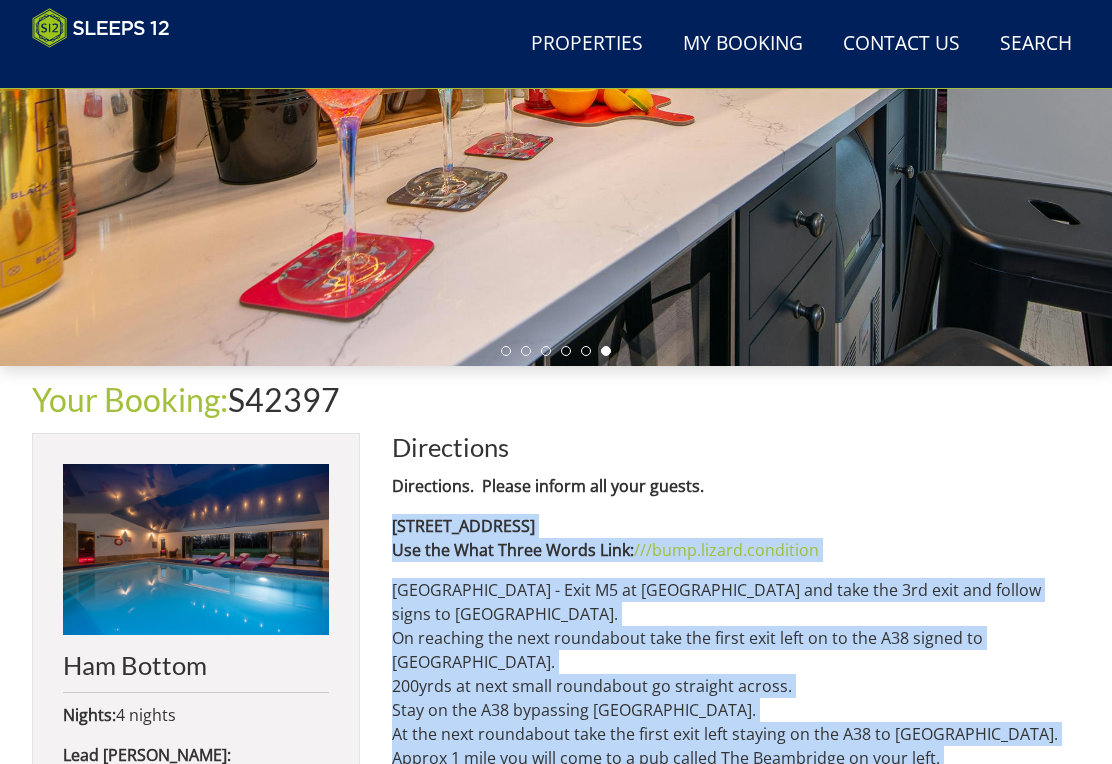 scroll, scrollTop: 389, scrollLeft: 0, axis: vertical 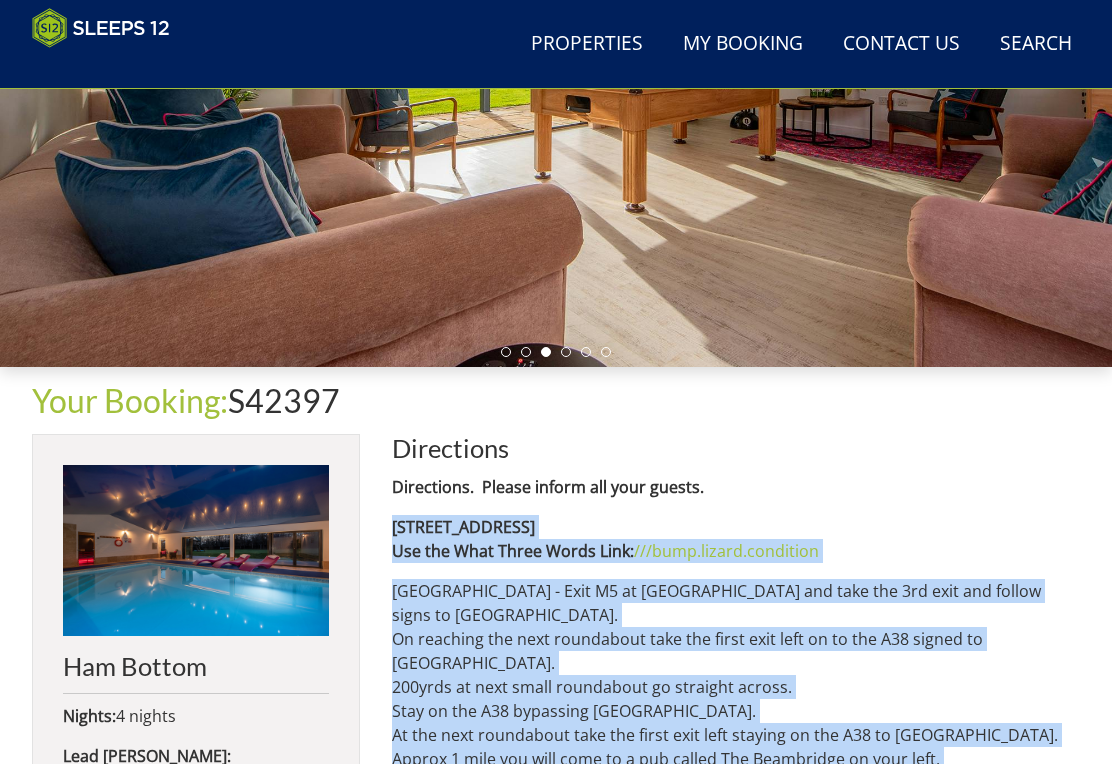 click on "Directions
Directions.  Please inform all your guests.
Ham Bottom, The Stables, [GEOGRAPHIC_DATA], [GEOGRAPHIC_DATA] , [GEOGRAPHIC_DATA], TA21 0SB
Use the What Three Words Link:  ///bump.lizard.condition
[GEOGRAPHIC_DATA] - Exit M5 at [GEOGRAPHIC_DATA] and take the 3rd exit and follow signs to [GEOGRAPHIC_DATA].
On reaching the next roundabout take the first exit left on to the A38 signed to [GEOGRAPHIC_DATA].
200yrds at next small roundabout go straight across.
Stay on the A38 bypassing [GEOGRAPHIC_DATA].
At the next roundabout take the first exit left staying on the A38 to [GEOGRAPHIC_DATA].
Approx 1 mile you will come to a pub called The Beambridge on your left.
Take the right turn opposite the pub, signed to [GEOGRAPHIC_DATA] and [PERSON_NAME] [GEOGRAPHIC_DATA][PERSON_NAME].
Then follow the signs to [PERSON_NAME] St [PERSON_NAME] by going straight across the next crossroads.
Take the 2nd right turn which is signed to [PERSON_NAME] St [PERSON_NAME].
Go into [PERSON_NAME][GEOGRAPHIC_DATA][PERSON_NAME] and on reaching the church take the left just past the church.
Back" at bounding box center [736, 1002] 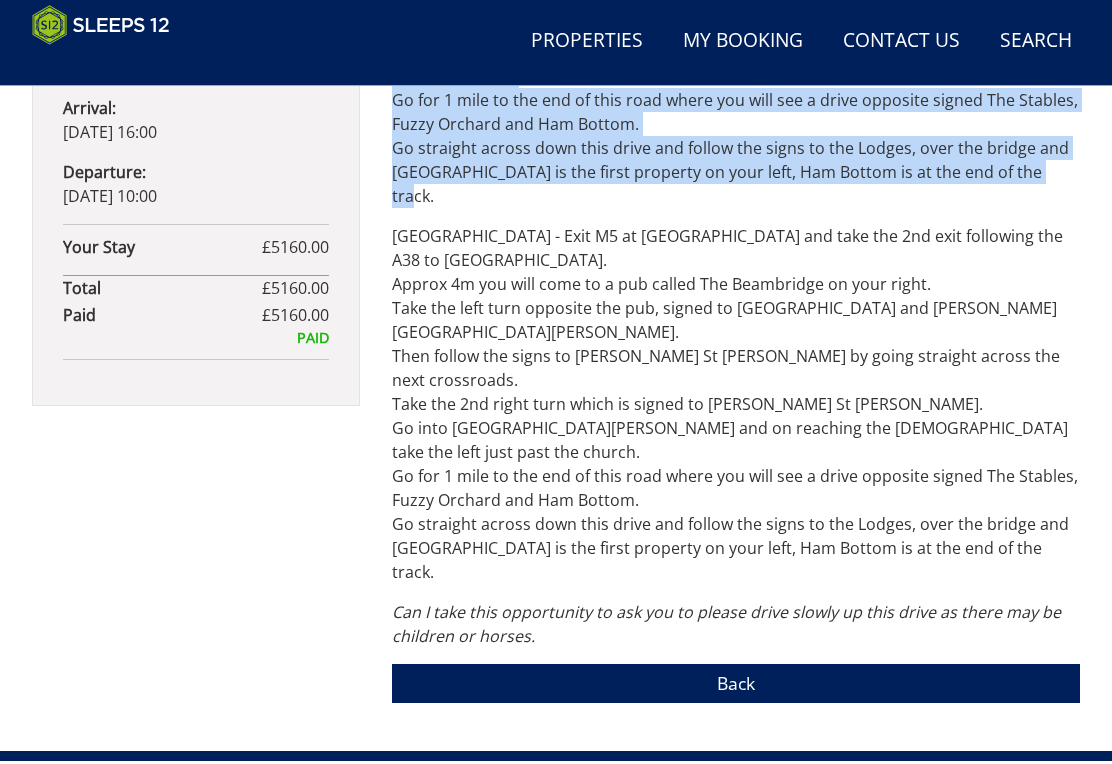 scroll, scrollTop: 1240, scrollLeft: 0, axis: vertical 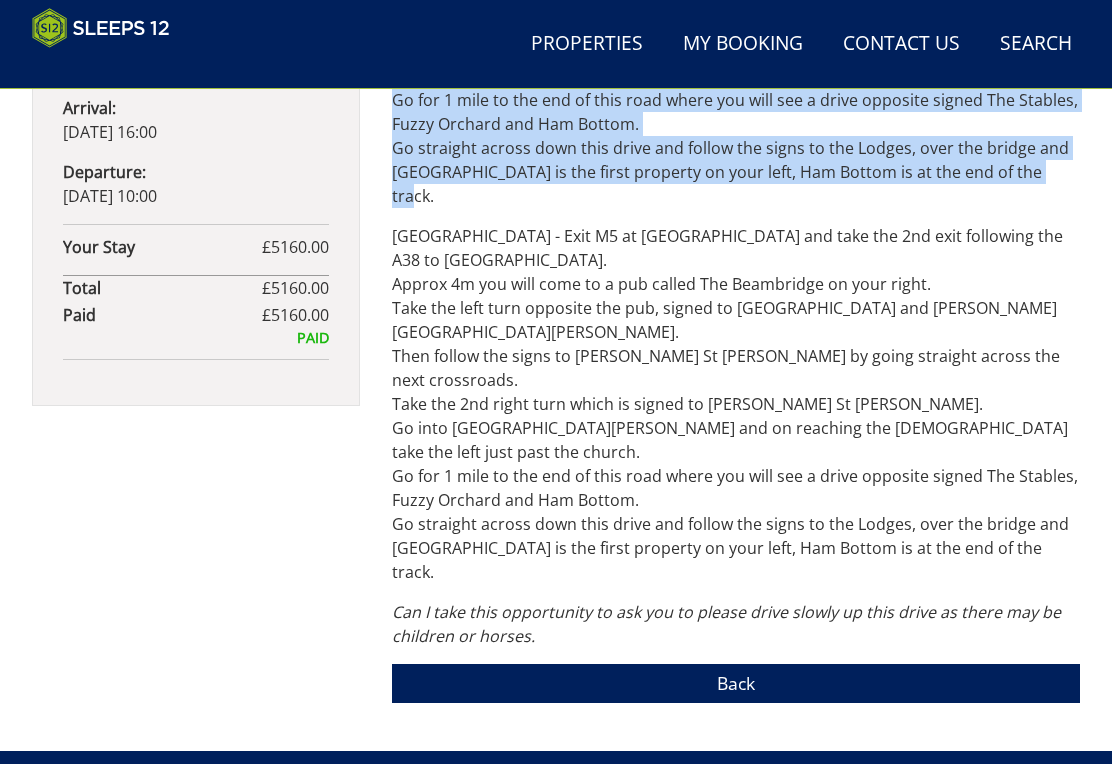 click on "Back" at bounding box center (736, 683) 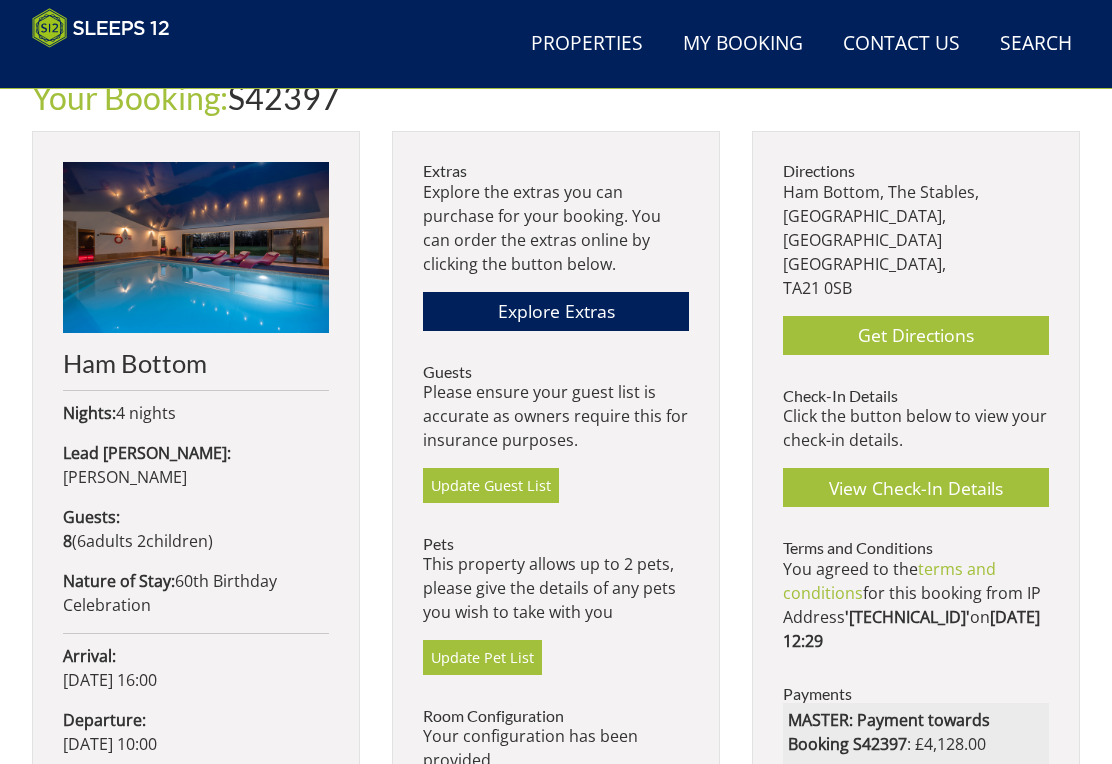 scroll, scrollTop: 803, scrollLeft: 0, axis: vertical 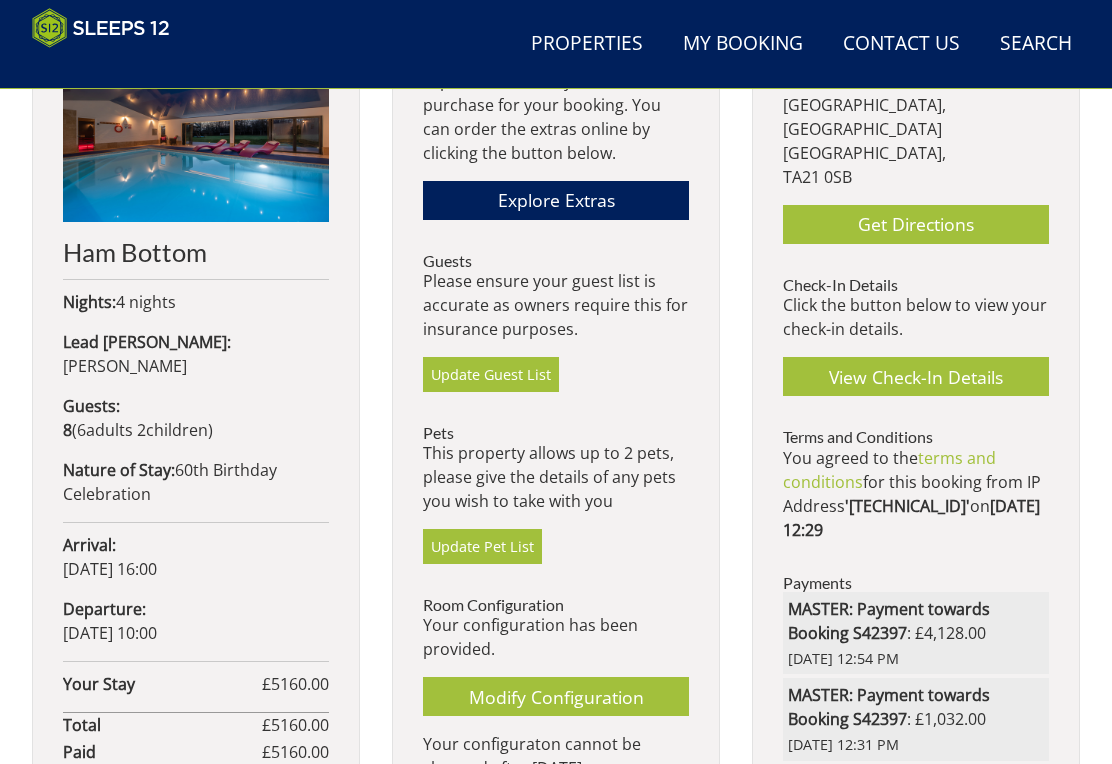 click on "View Check-In Details" at bounding box center [916, 376] 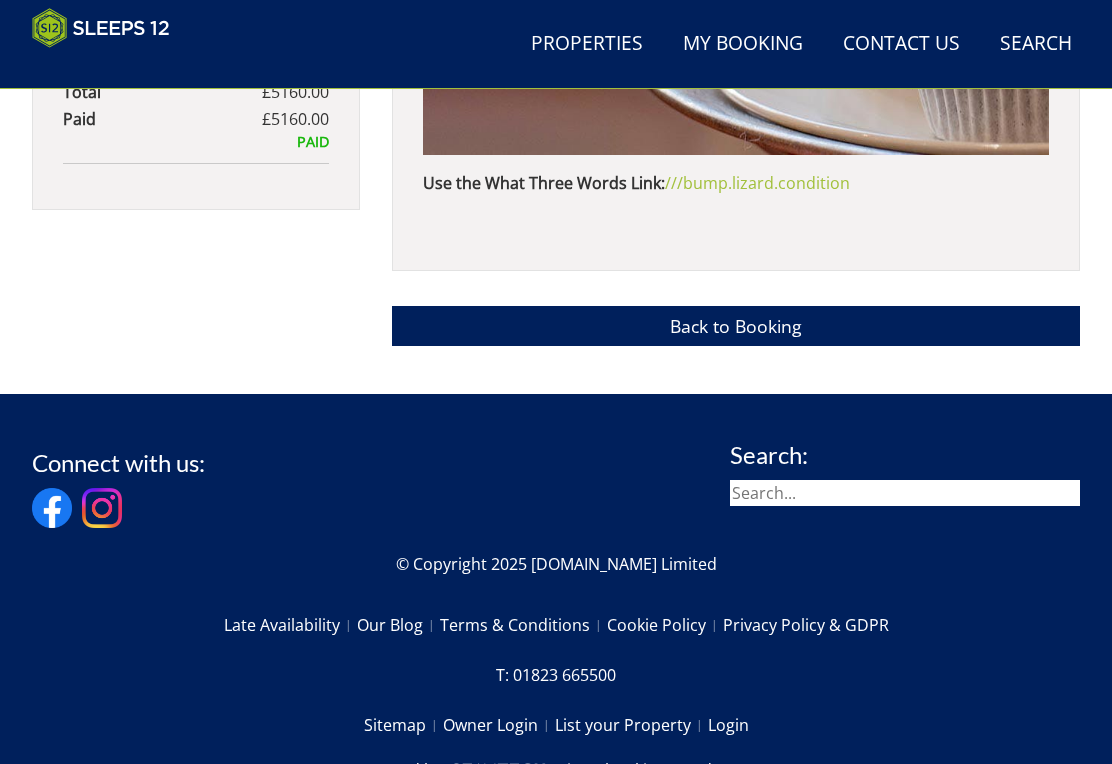 scroll, scrollTop: 1437, scrollLeft: 0, axis: vertical 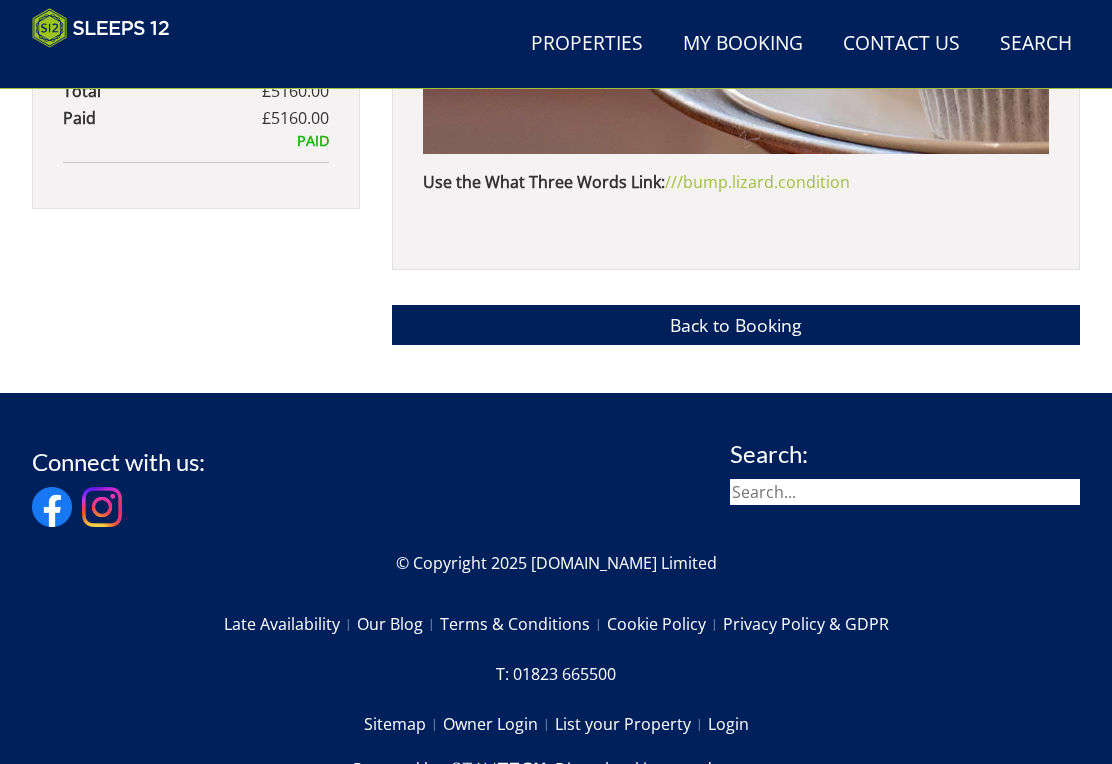 click on "Back to Booking" at bounding box center [736, 324] 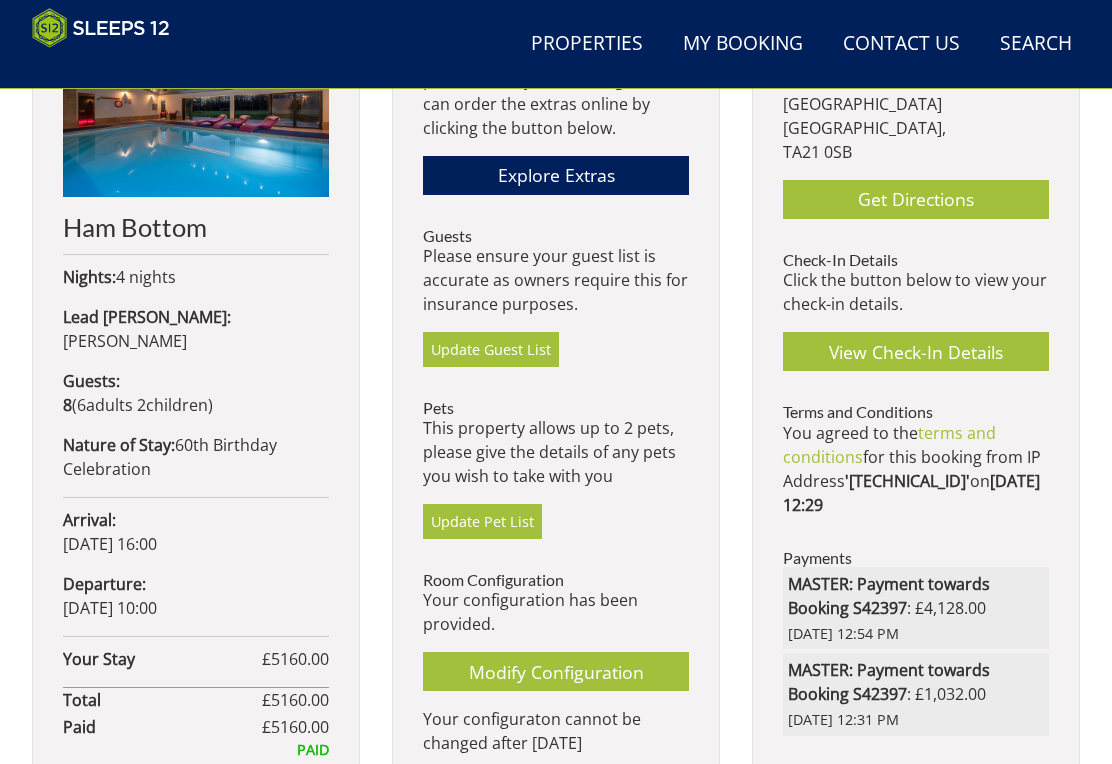 scroll, scrollTop: 828, scrollLeft: 0, axis: vertical 